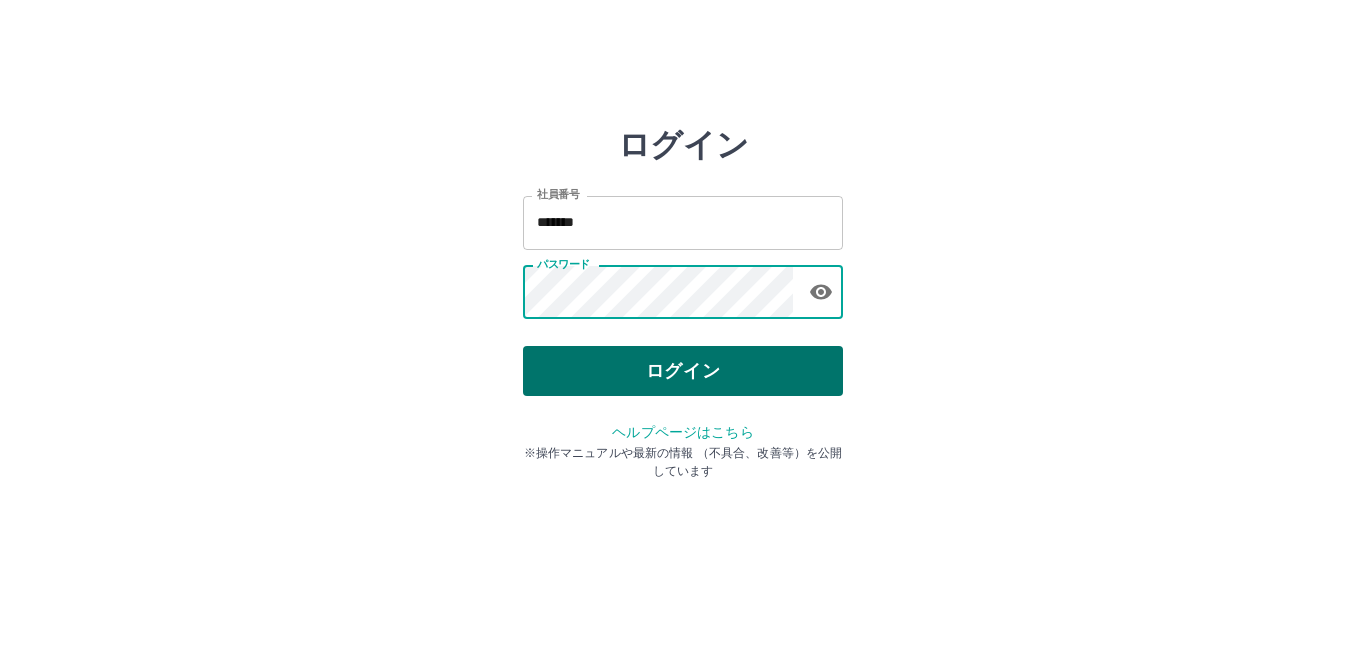 scroll, scrollTop: 0, scrollLeft: 0, axis: both 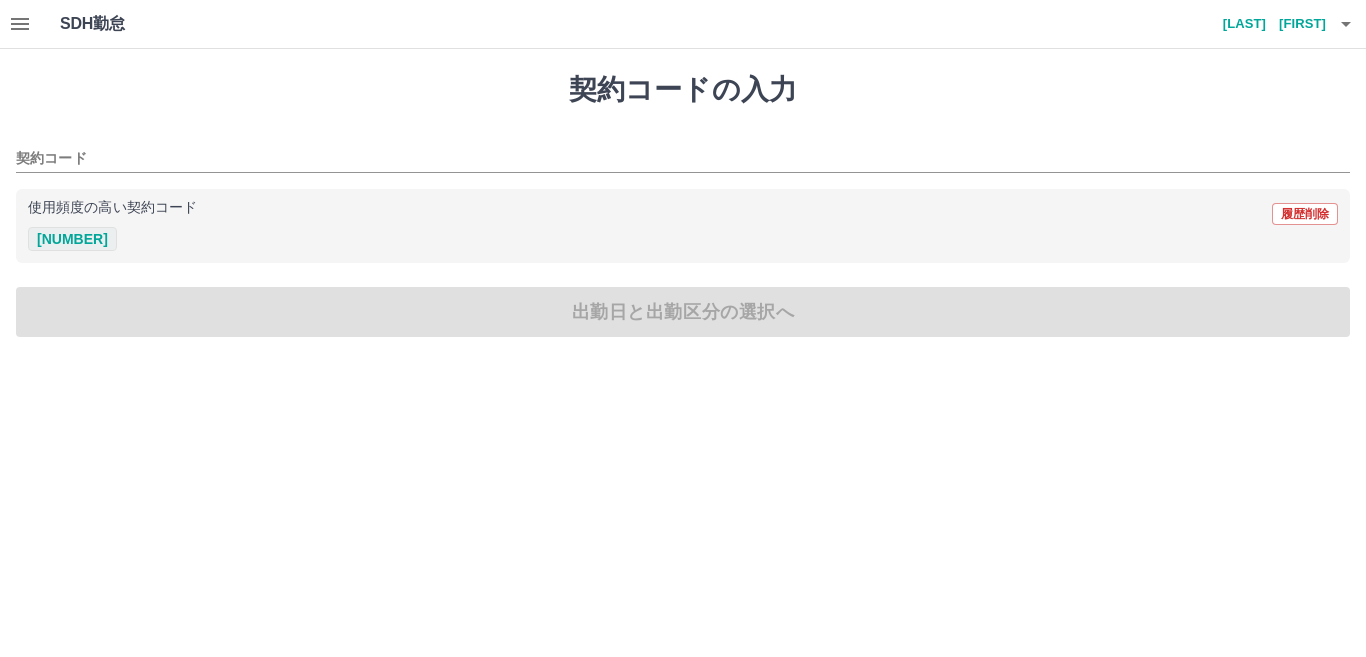 click on "[NUMBER]" at bounding box center [72, 239] 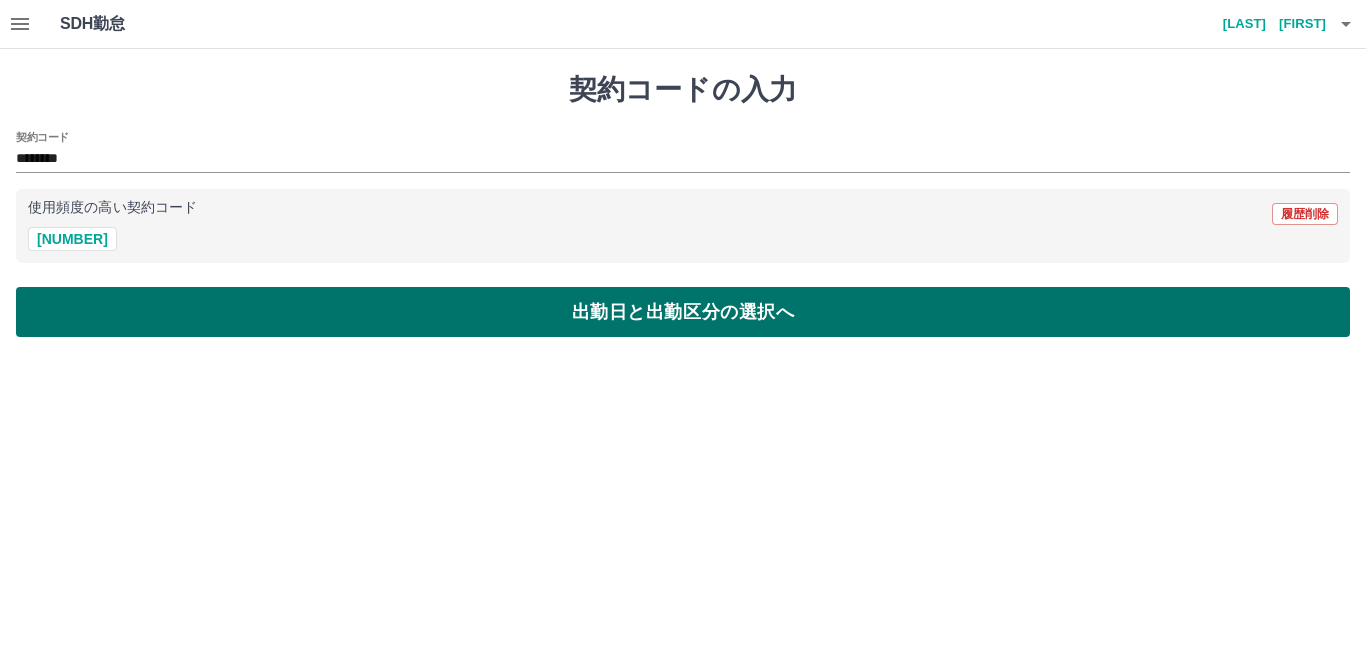 click on "出勤日と出勤区分の選択へ" at bounding box center [683, 312] 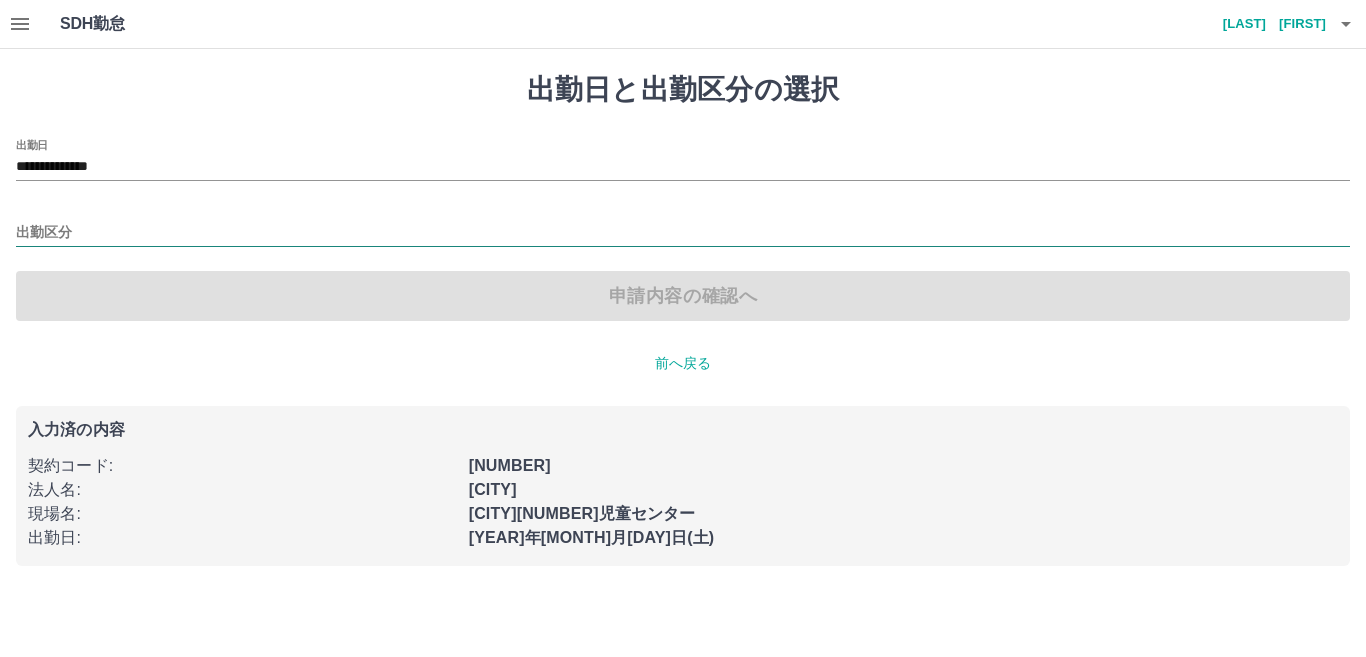 click on "出勤区分" at bounding box center [683, 233] 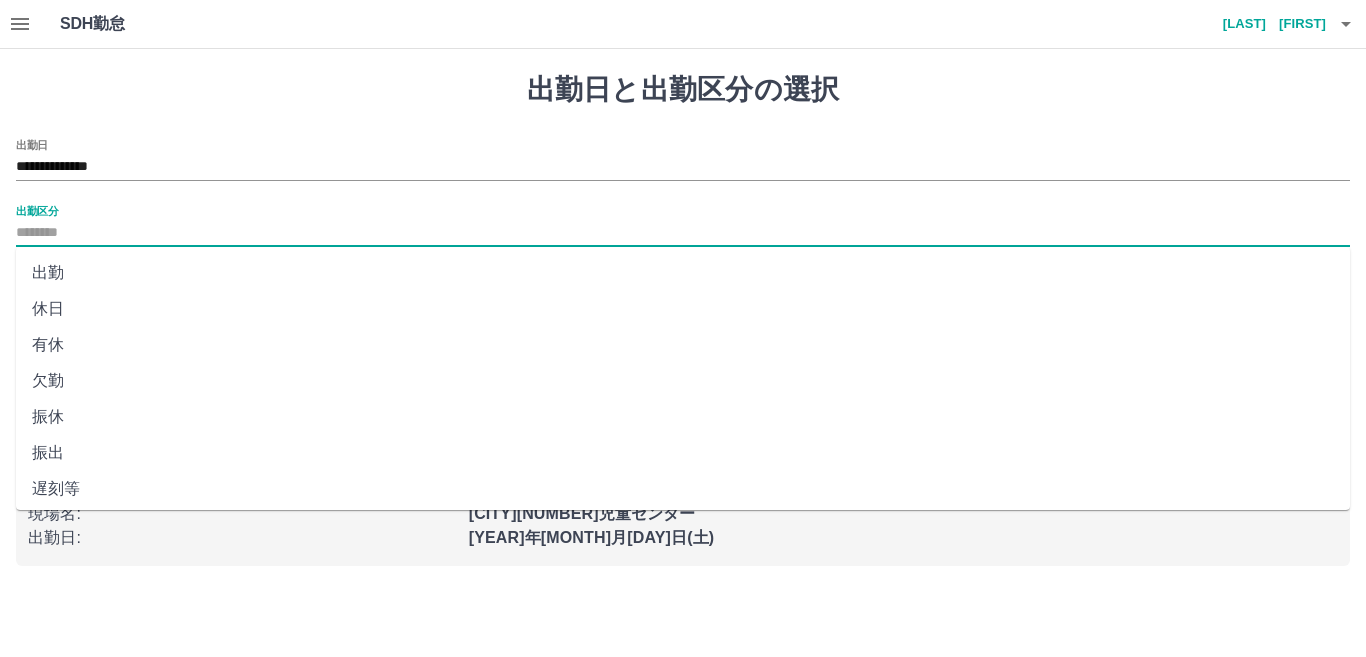 click on "出勤" at bounding box center [683, 273] 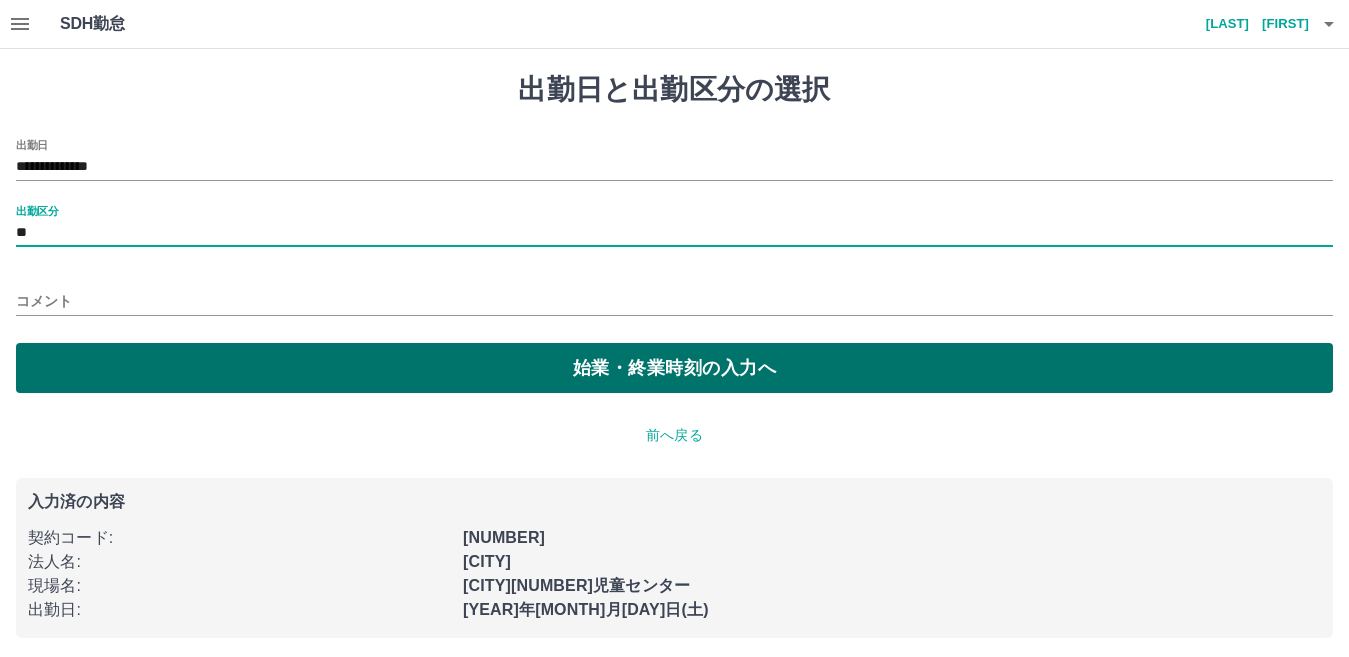 click on "始業・終業時刻の入力へ" at bounding box center (674, 368) 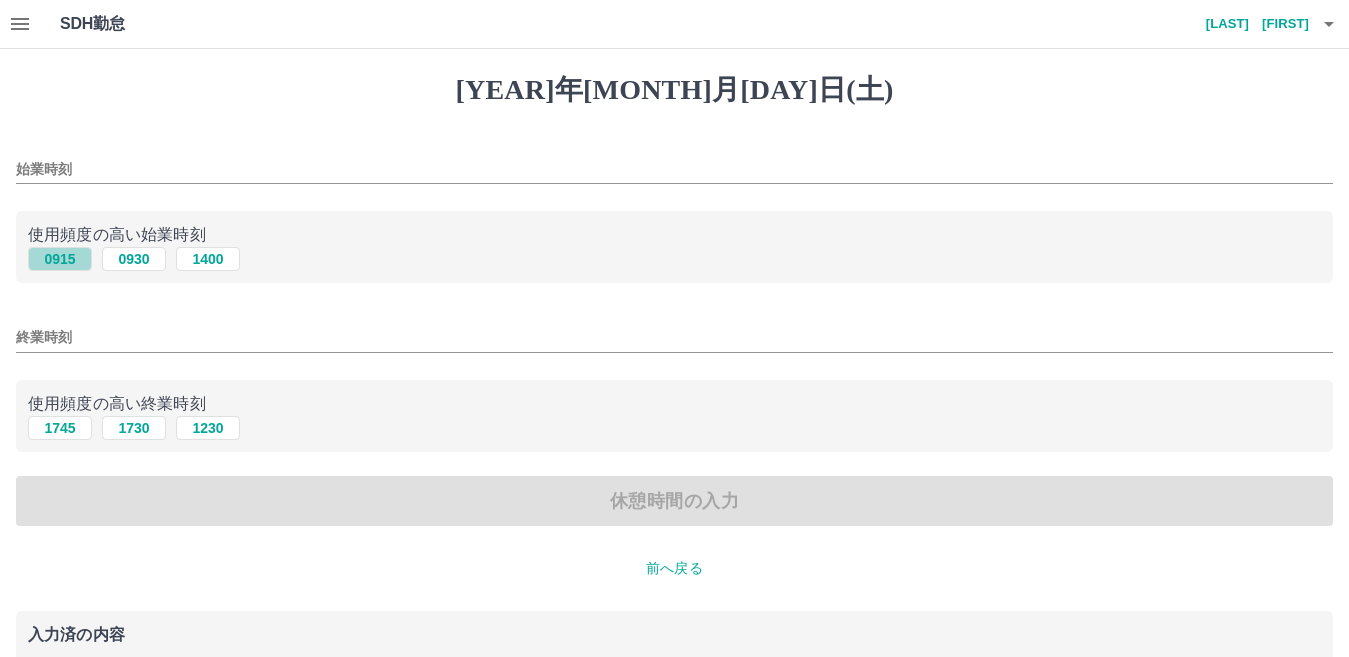 click on "0915" at bounding box center (60, 259) 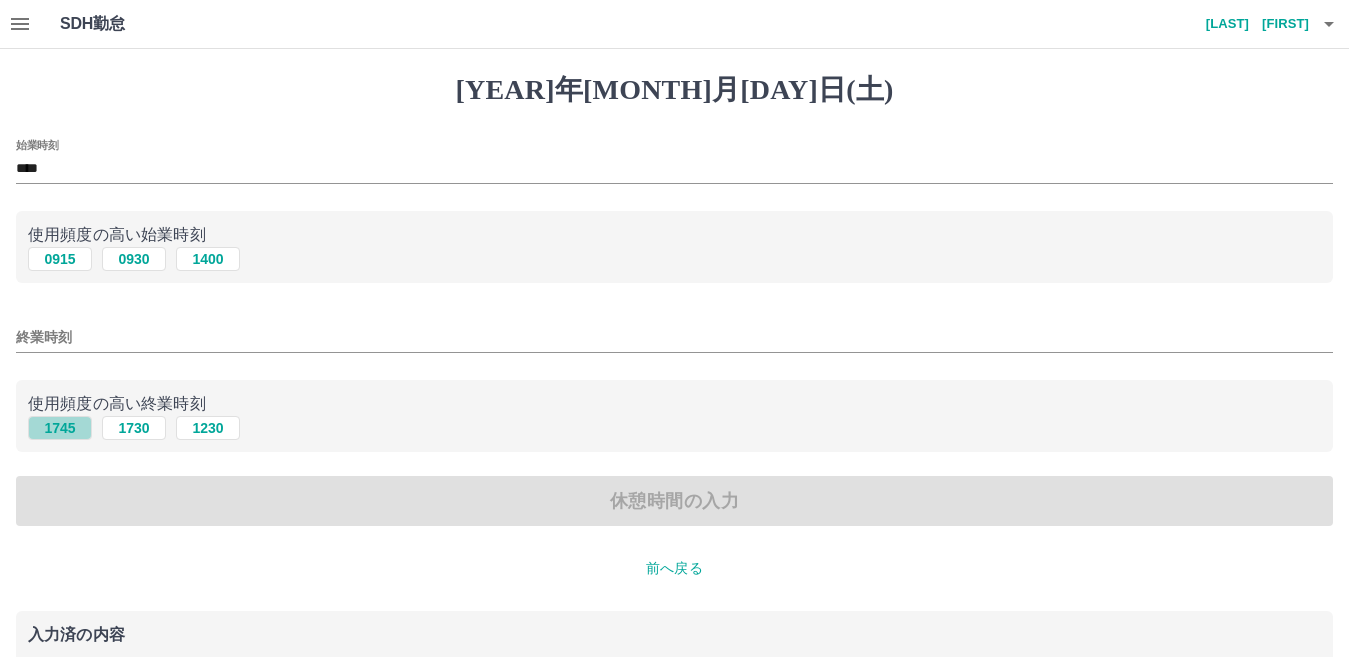 click on "1745" at bounding box center (60, 428) 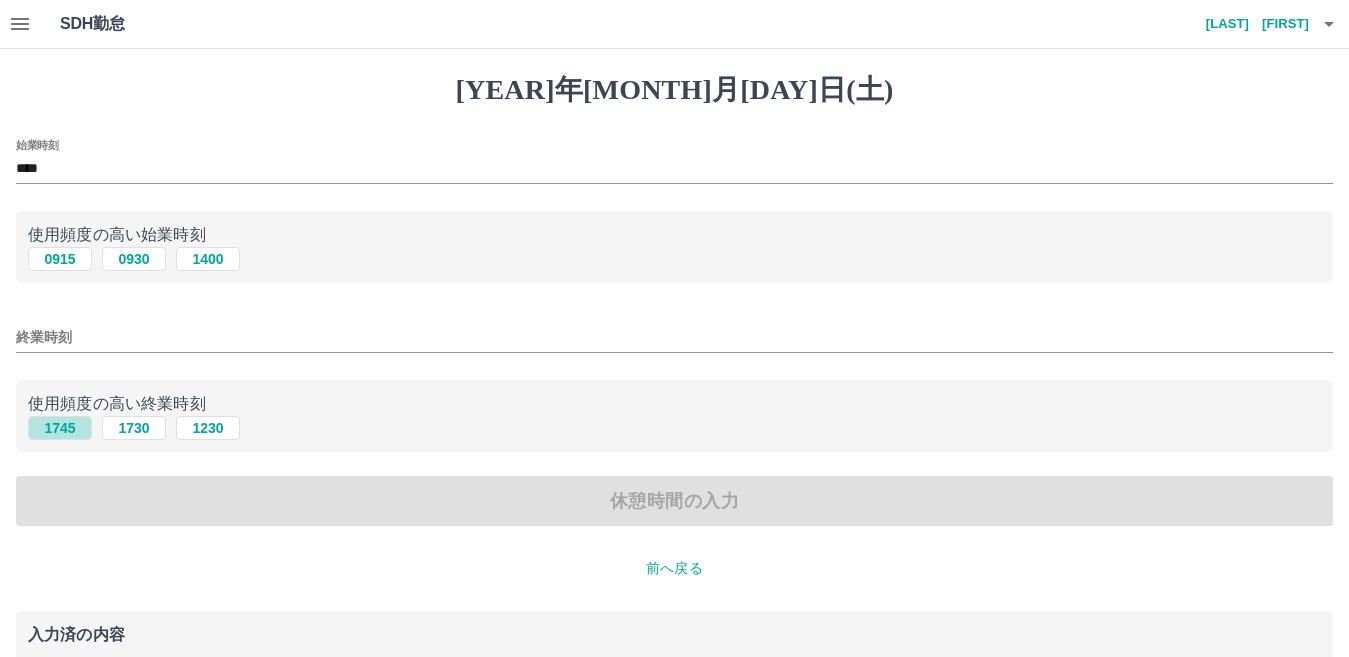type on "****" 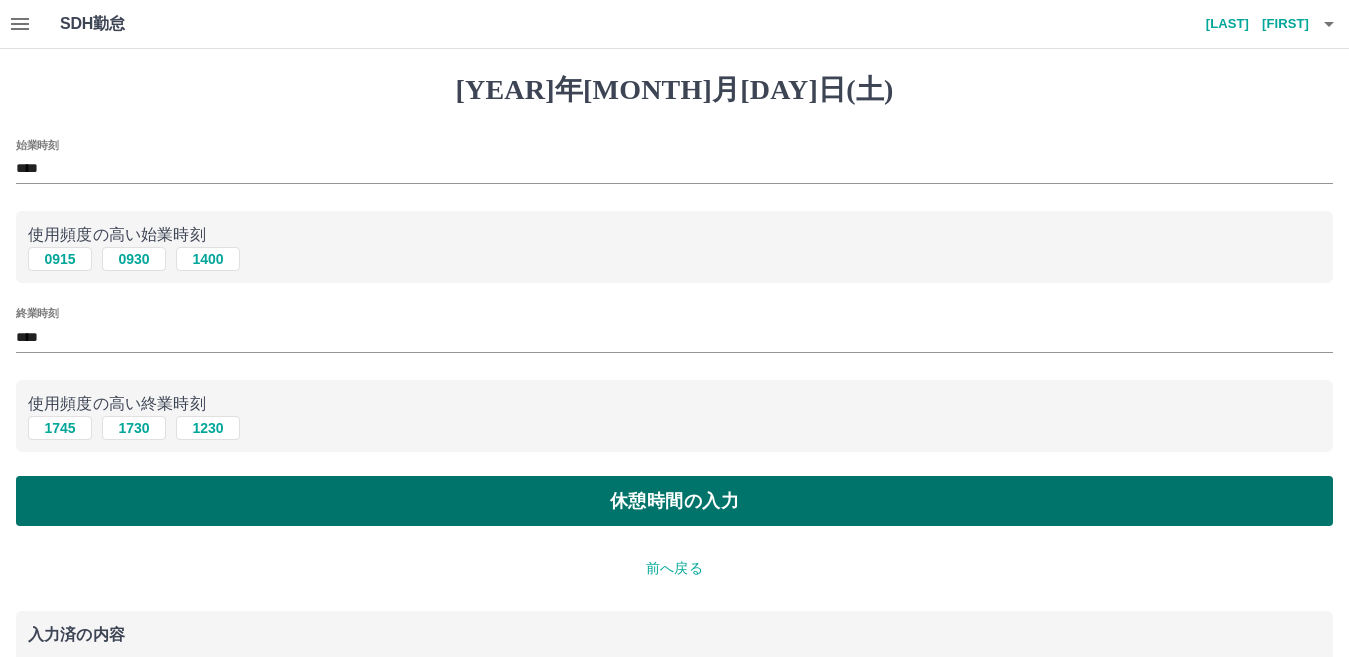 click on "休憩時間の入力" at bounding box center [674, 501] 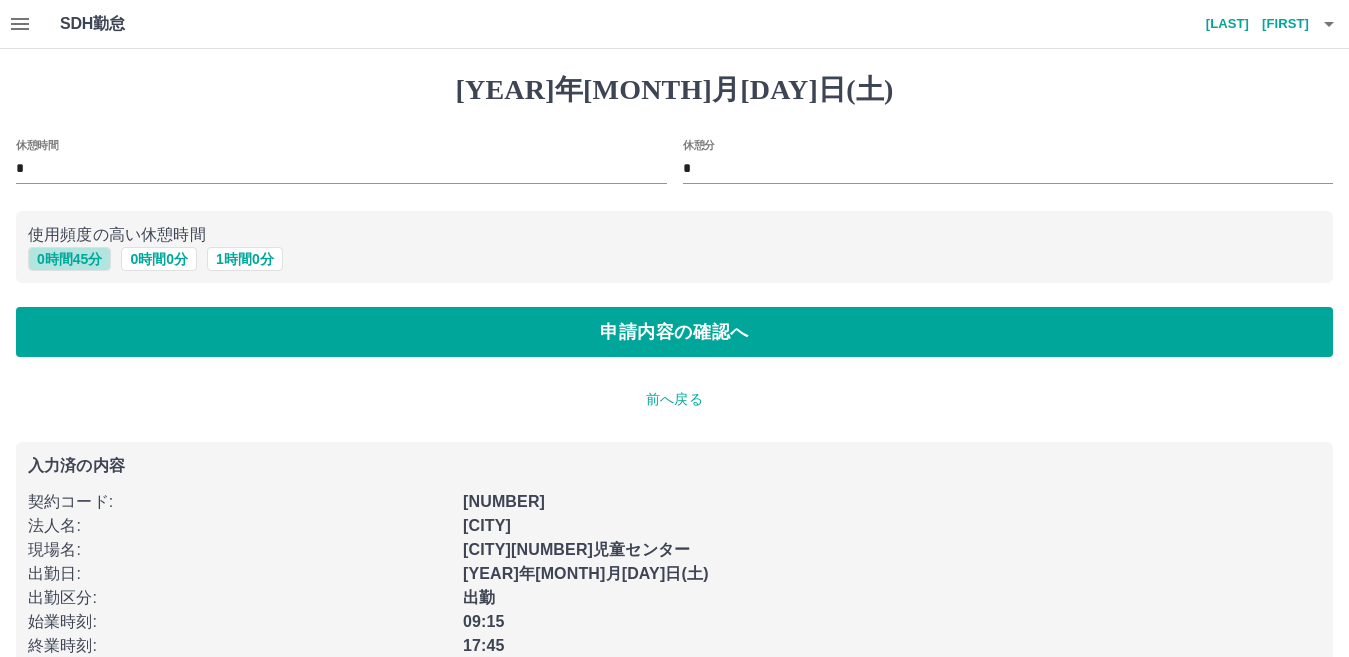 drag, startPoint x: 64, startPoint y: 256, endPoint x: 64, endPoint y: 223, distance: 33 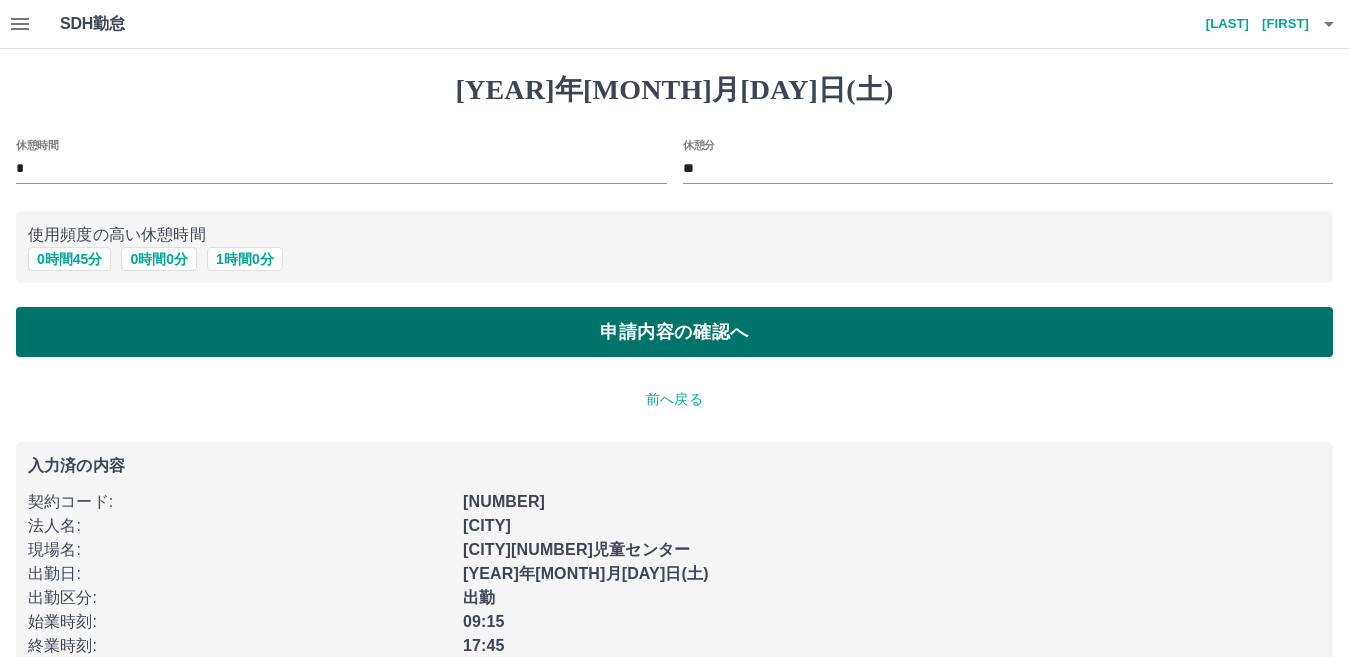 click on "申請内容の確認へ" at bounding box center (674, 332) 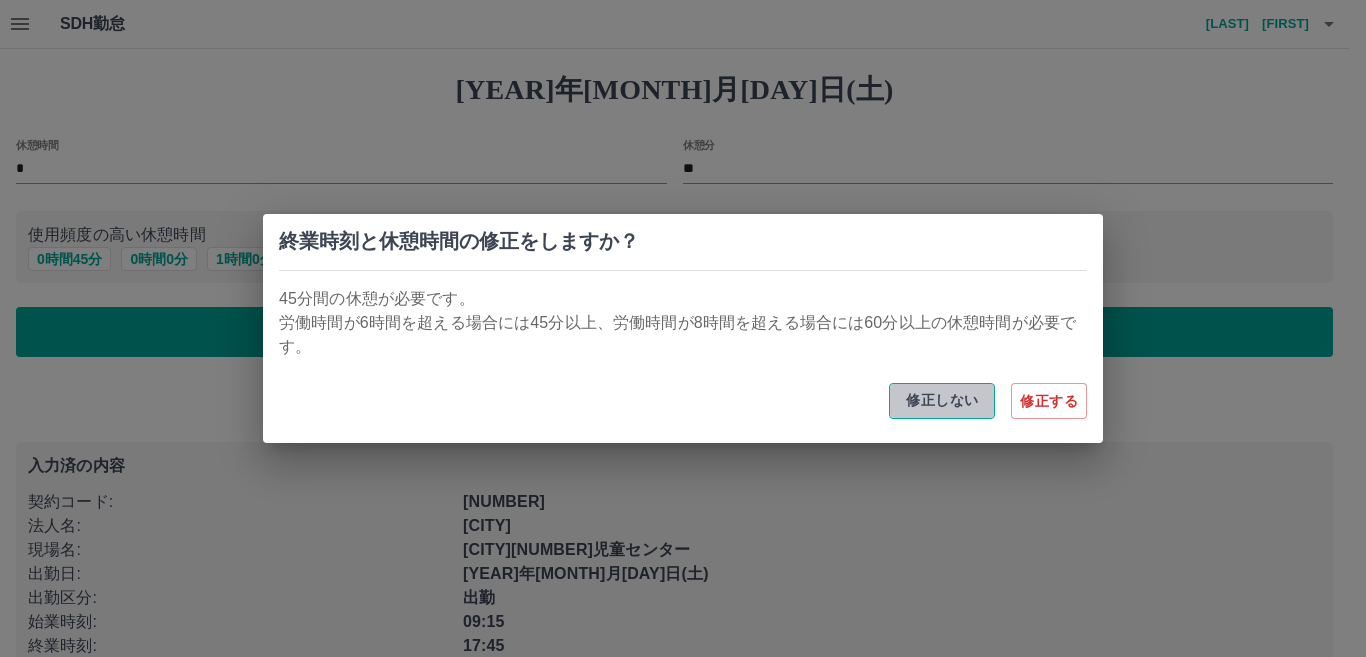 click on "修正しない" at bounding box center (942, 401) 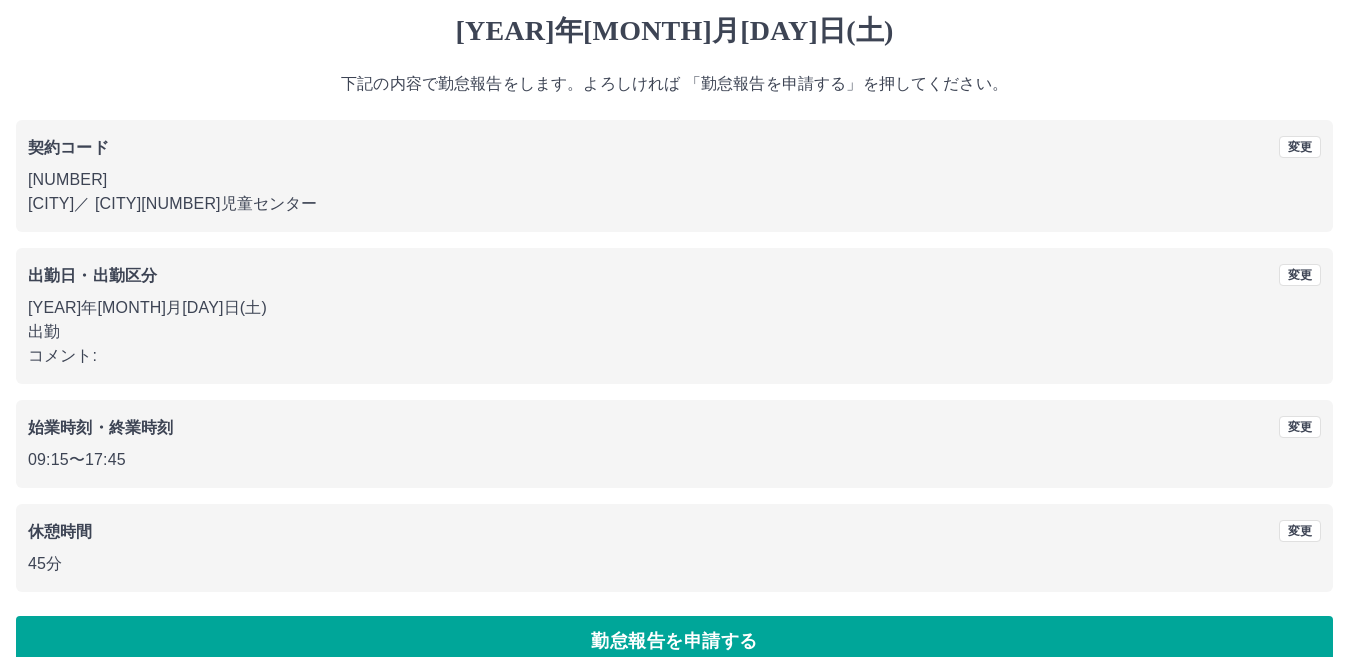 scroll, scrollTop: 92, scrollLeft: 0, axis: vertical 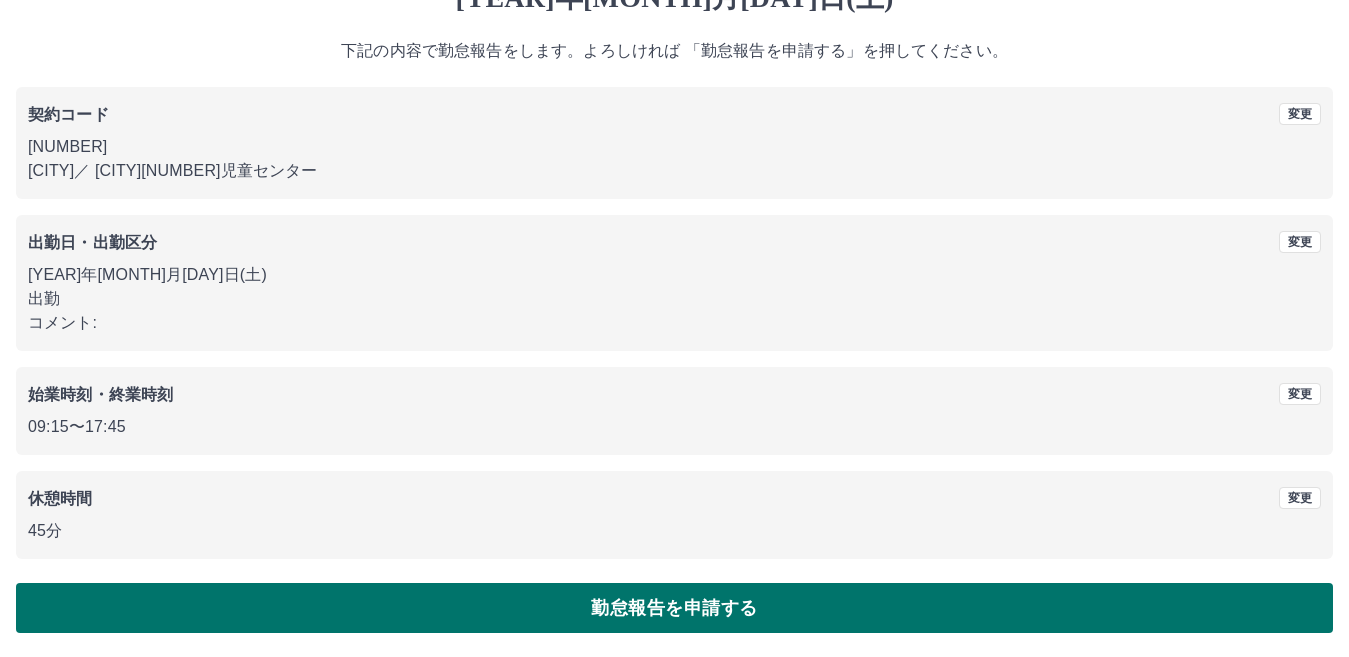 click on "勤怠報告を申請する" at bounding box center [674, 608] 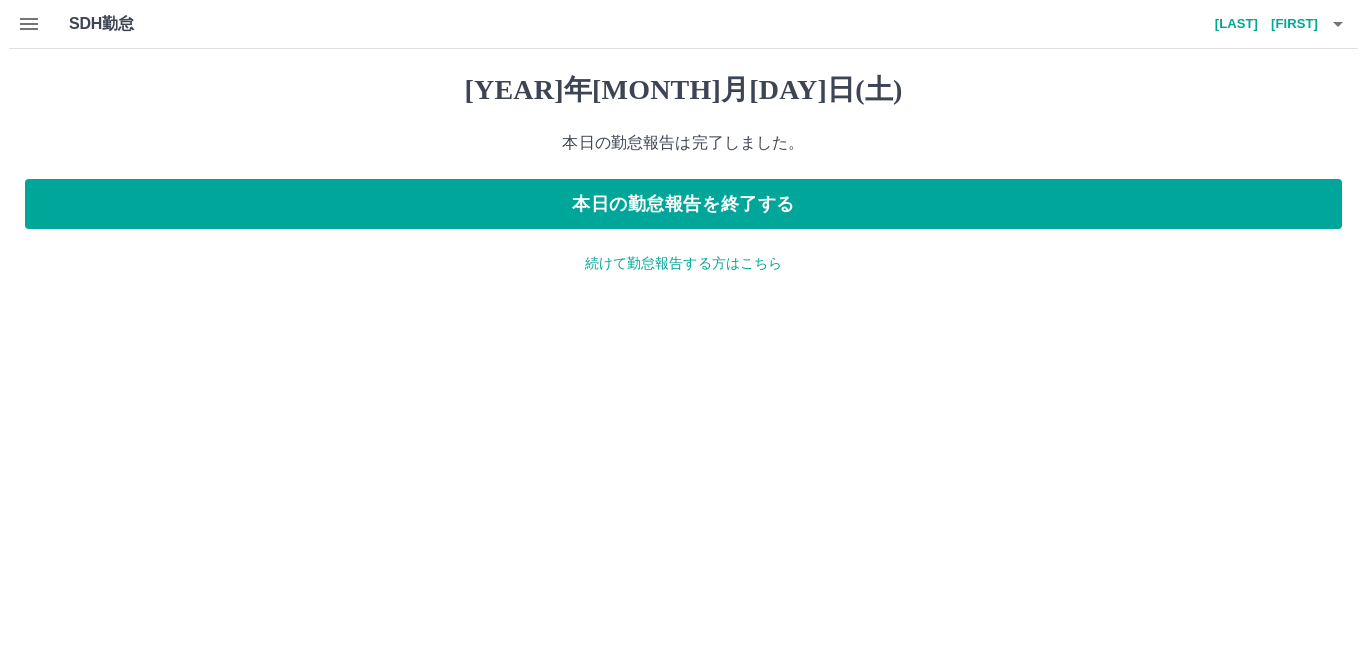 scroll, scrollTop: 0, scrollLeft: 0, axis: both 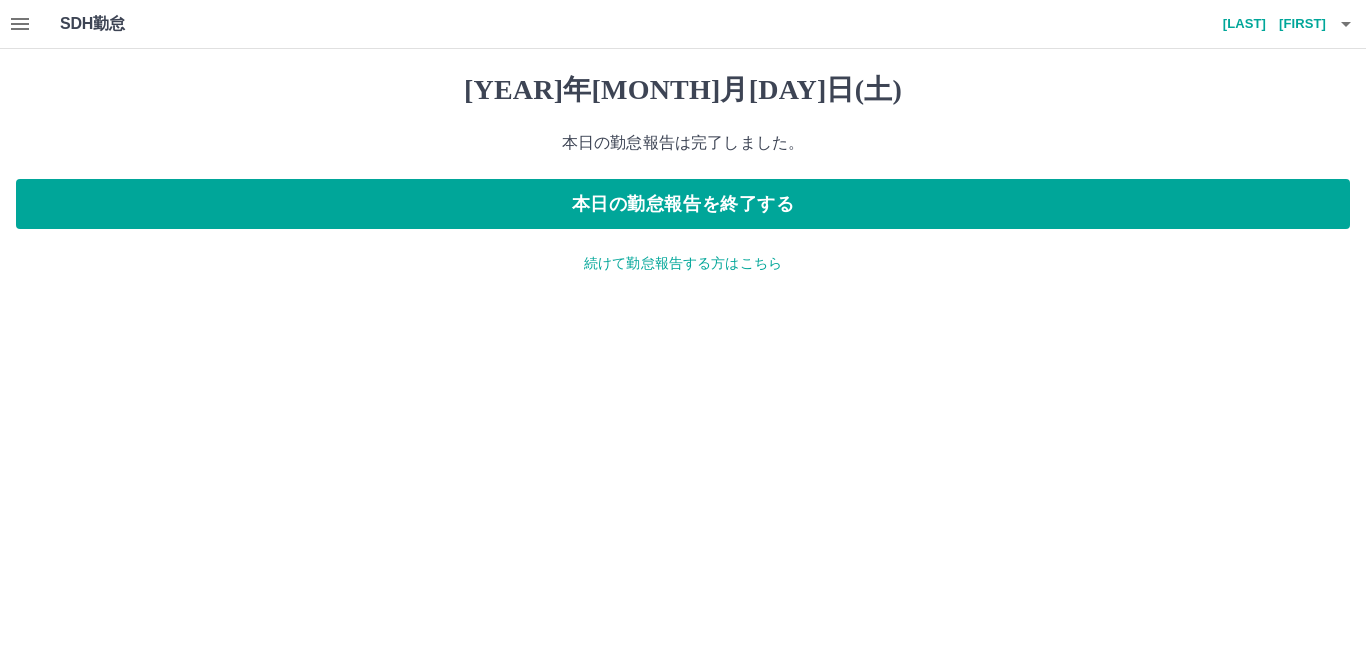 click on "続けて勤怠報告する方はこちら" at bounding box center (683, 263) 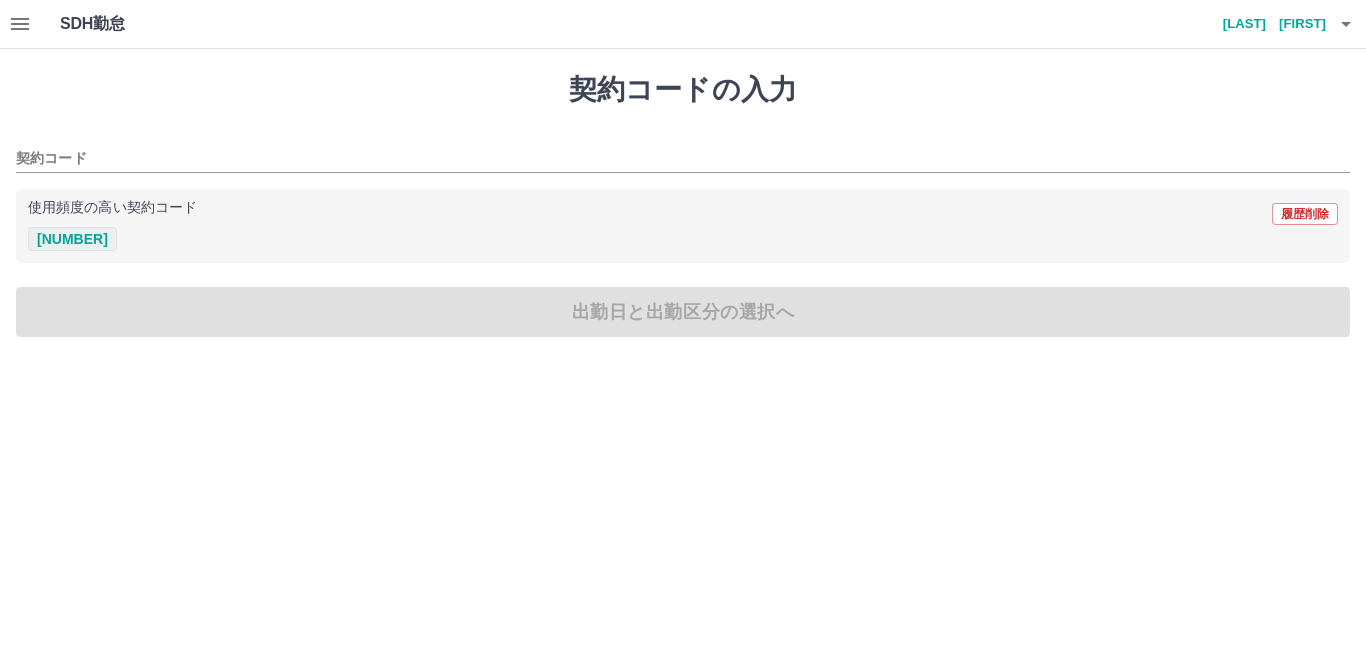 click on "[NUMBER]" at bounding box center (72, 239) 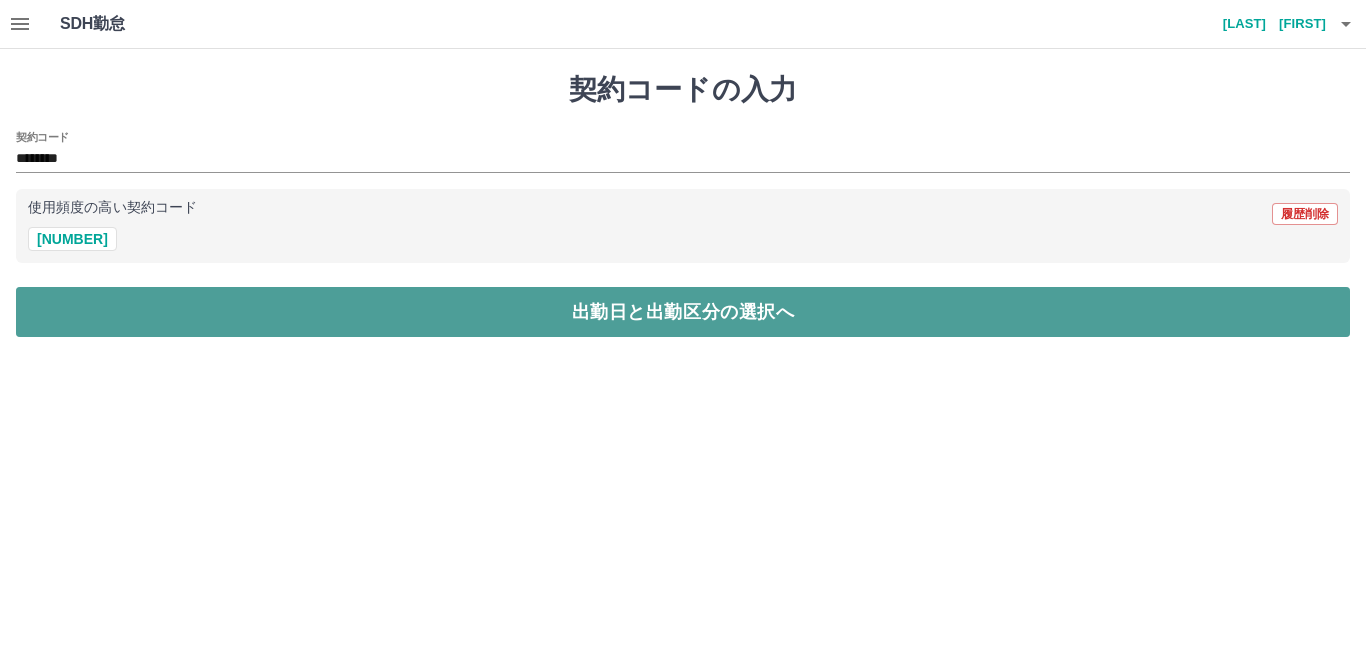 click on "出勤日と出勤区分の選択へ" at bounding box center (683, 312) 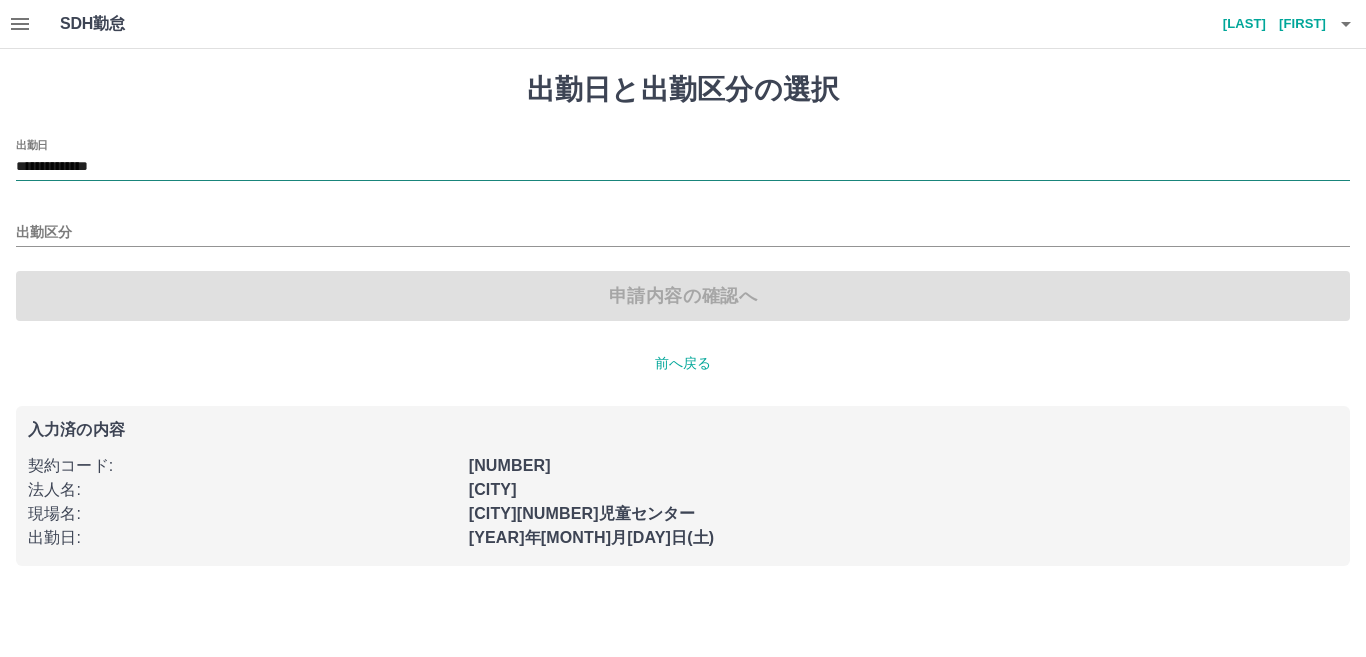 click on "**********" at bounding box center [683, 167] 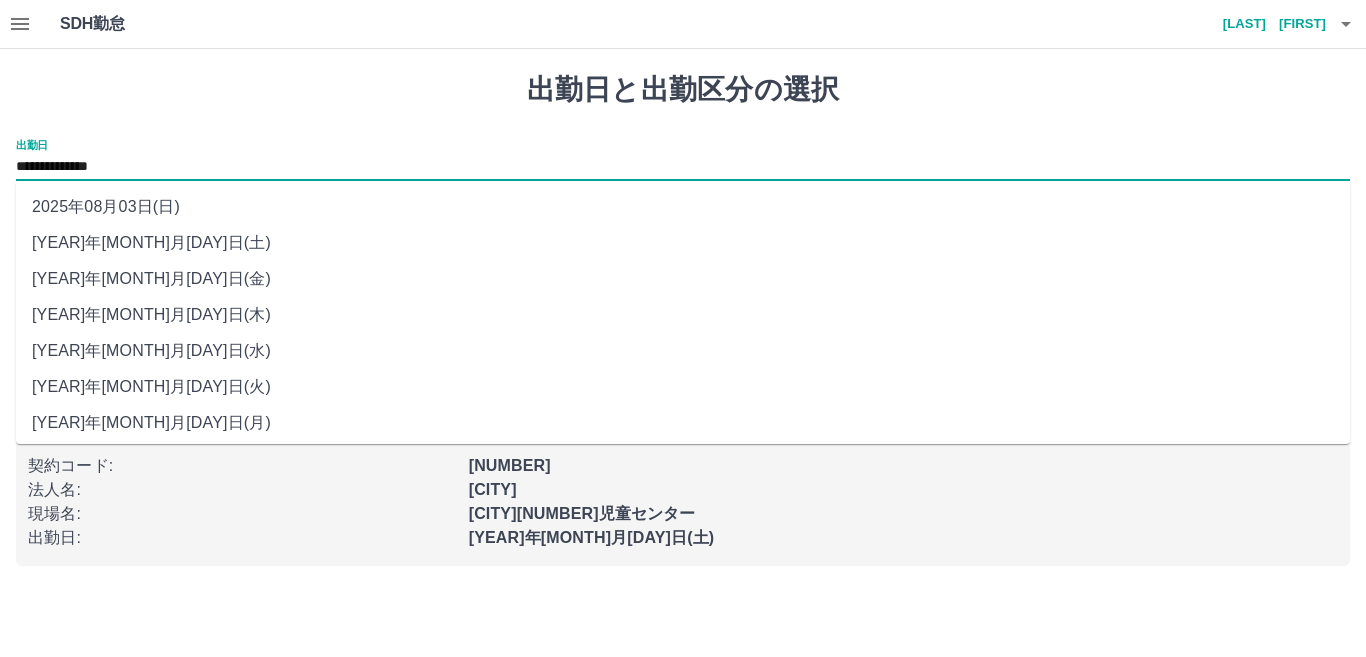 click on "[YEAR]年[MONTH]月[DAY]日(金)" at bounding box center (683, 279) 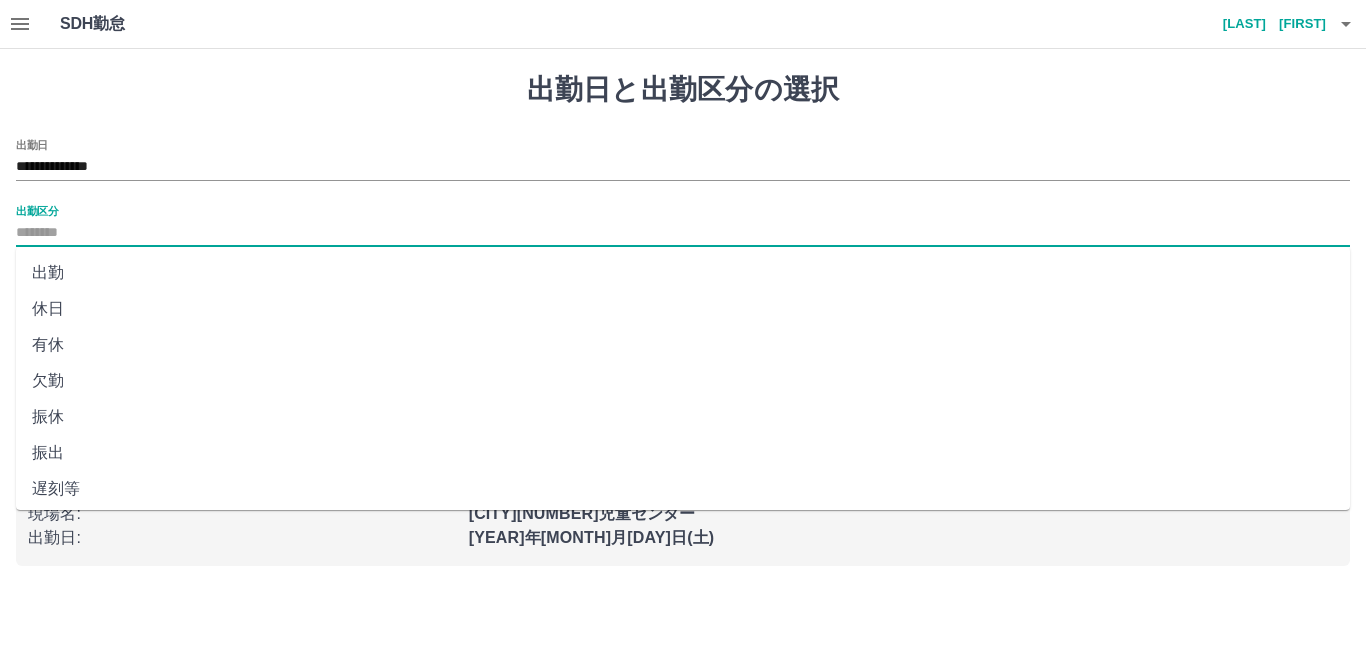 click on "出勤区分" at bounding box center (683, 233) 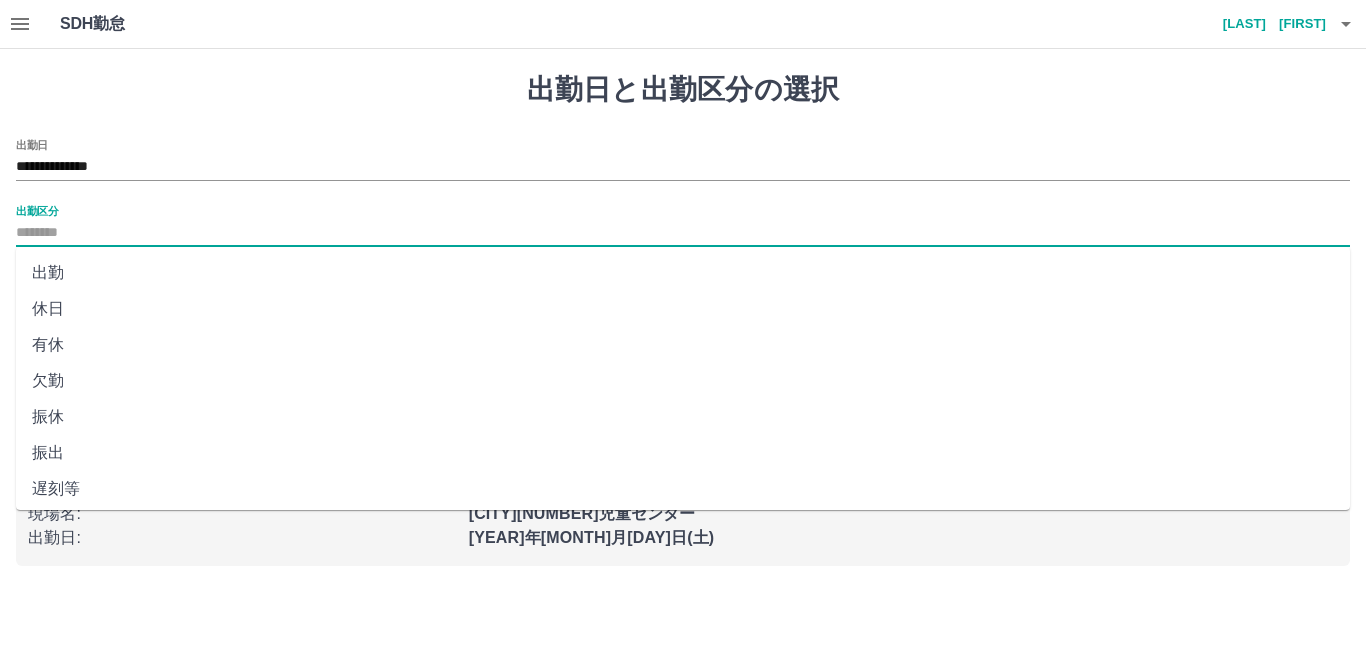 click on "休日" at bounding box center [683, 309] 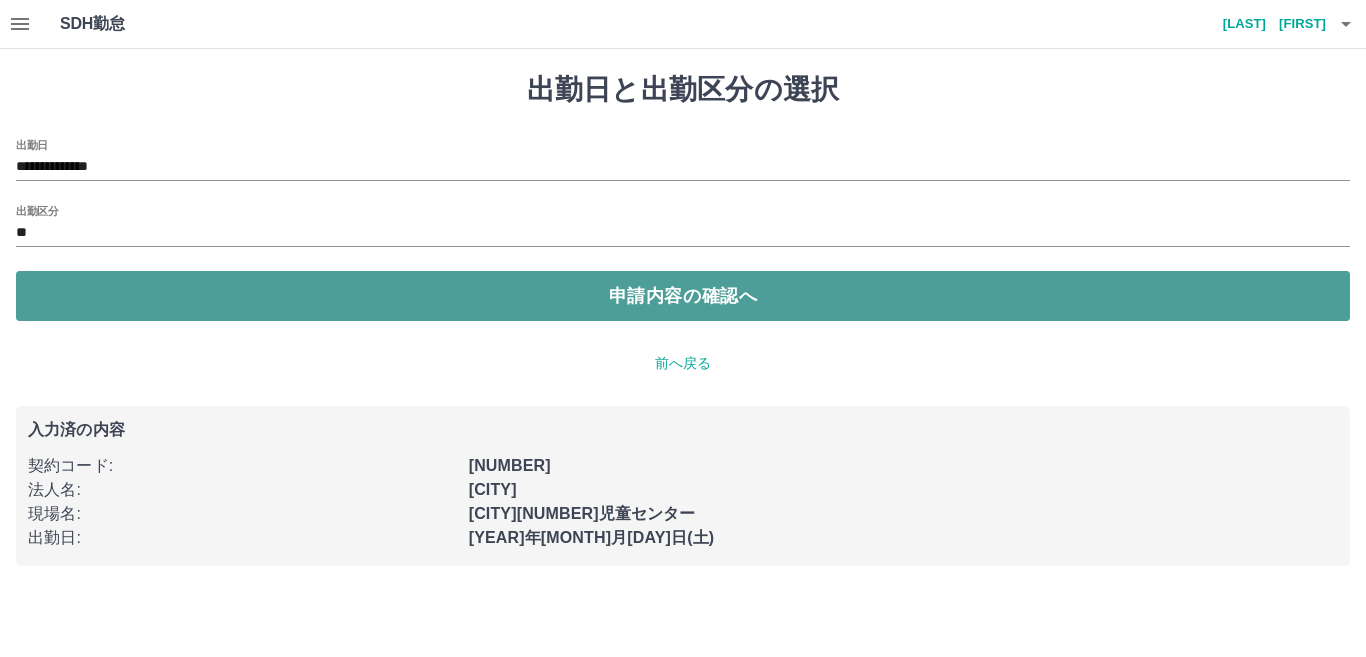 click on "申請内容の確認へ" at bounding box center (683, 296) 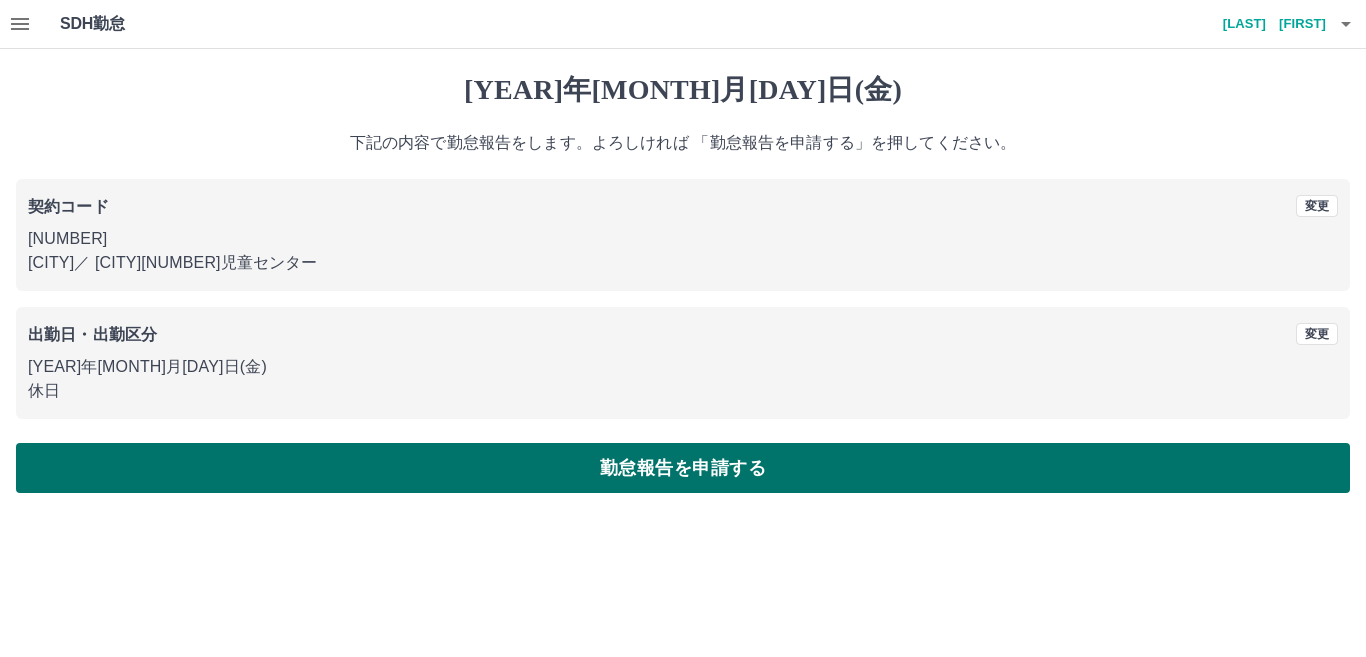 click on "勤怠報告を申請する" at bounding box center (683, 468) 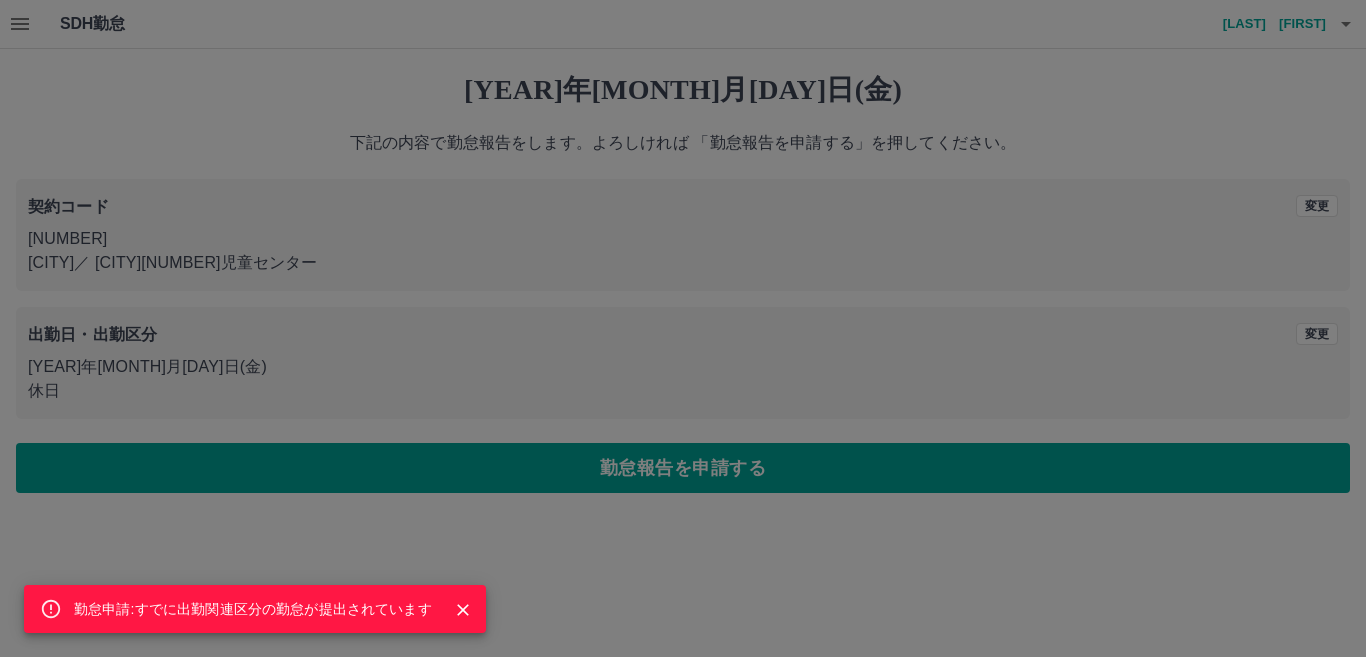 click 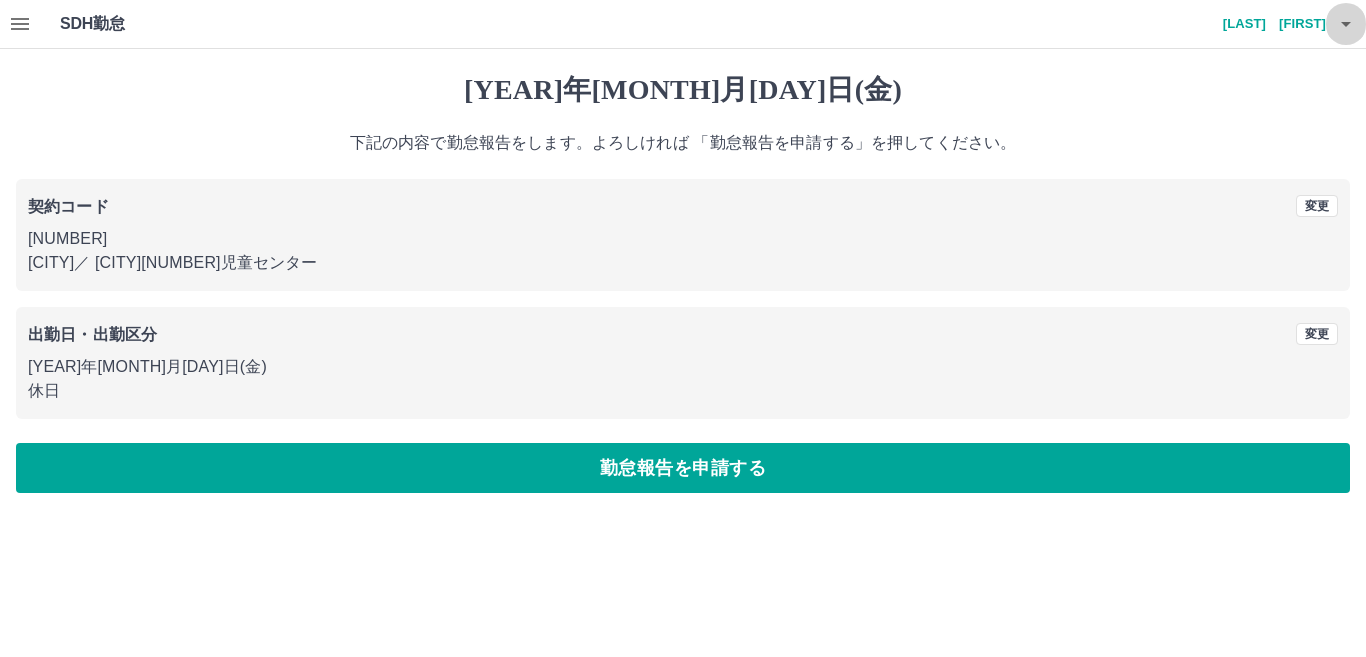 click at bounding box center [1346, 24] 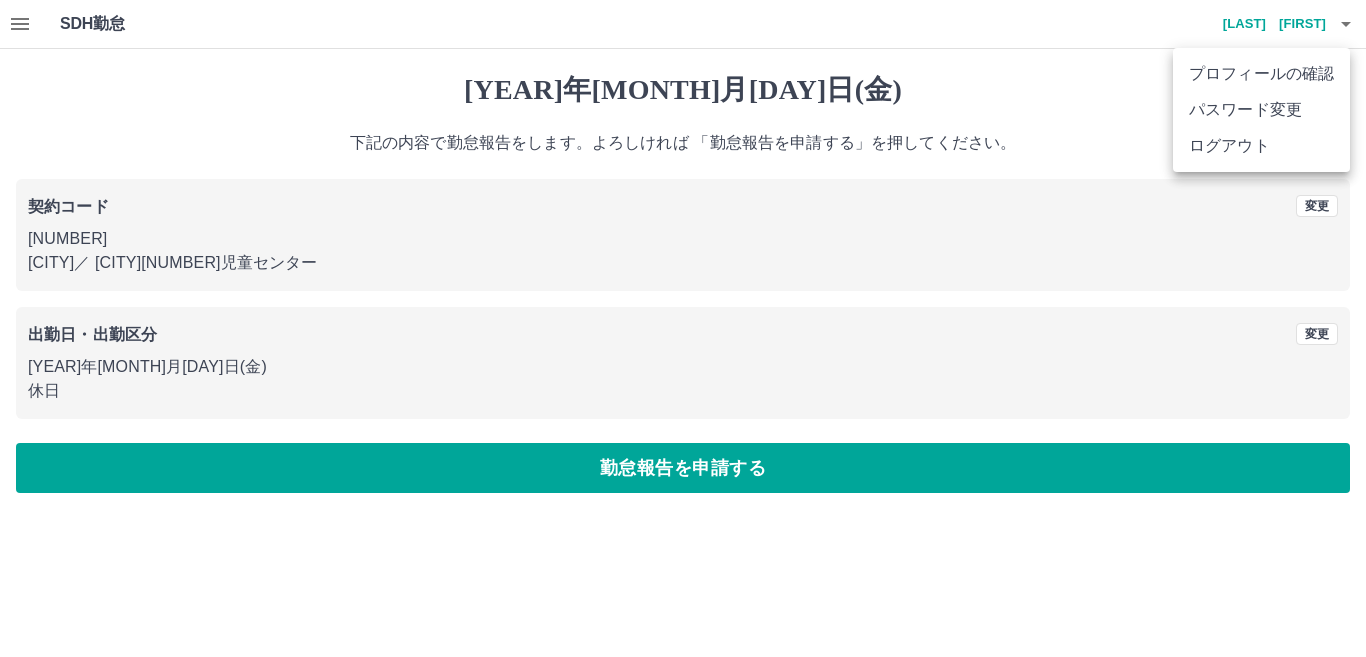 drag, startPoint x: 869, startPoint y: 94, endPoint x: 695, endPoint y: 35, distance: 183.73077 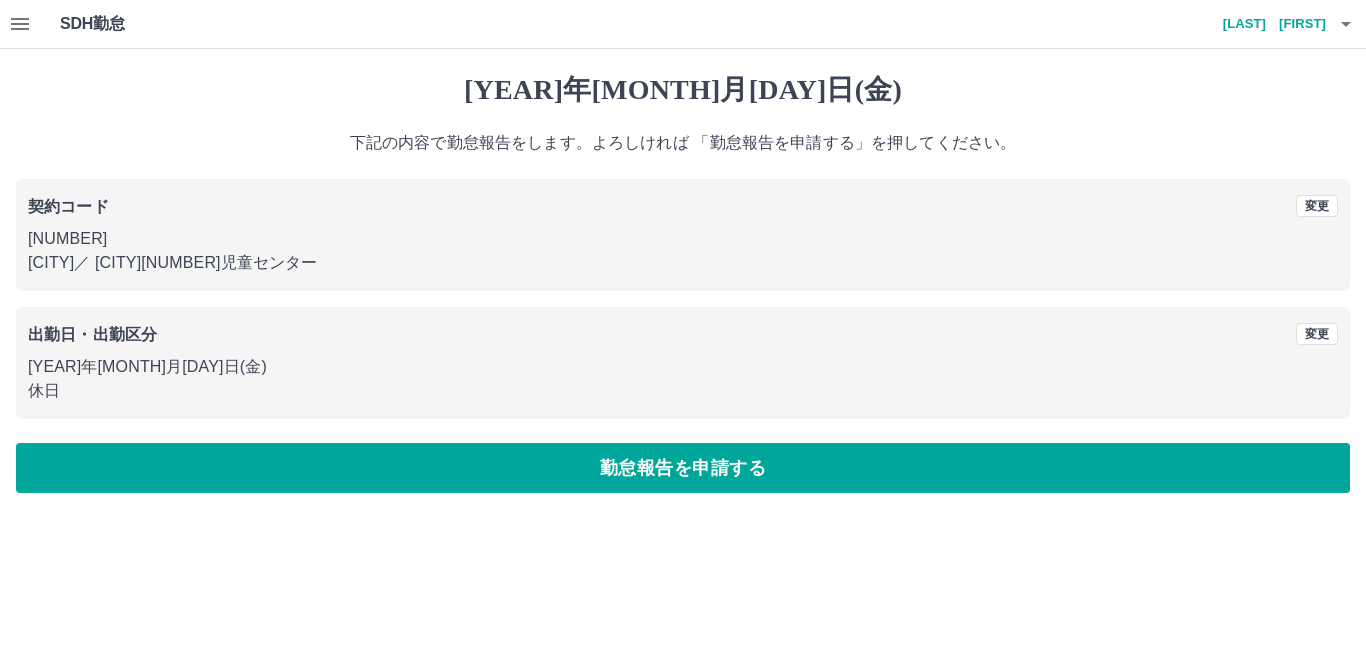 click 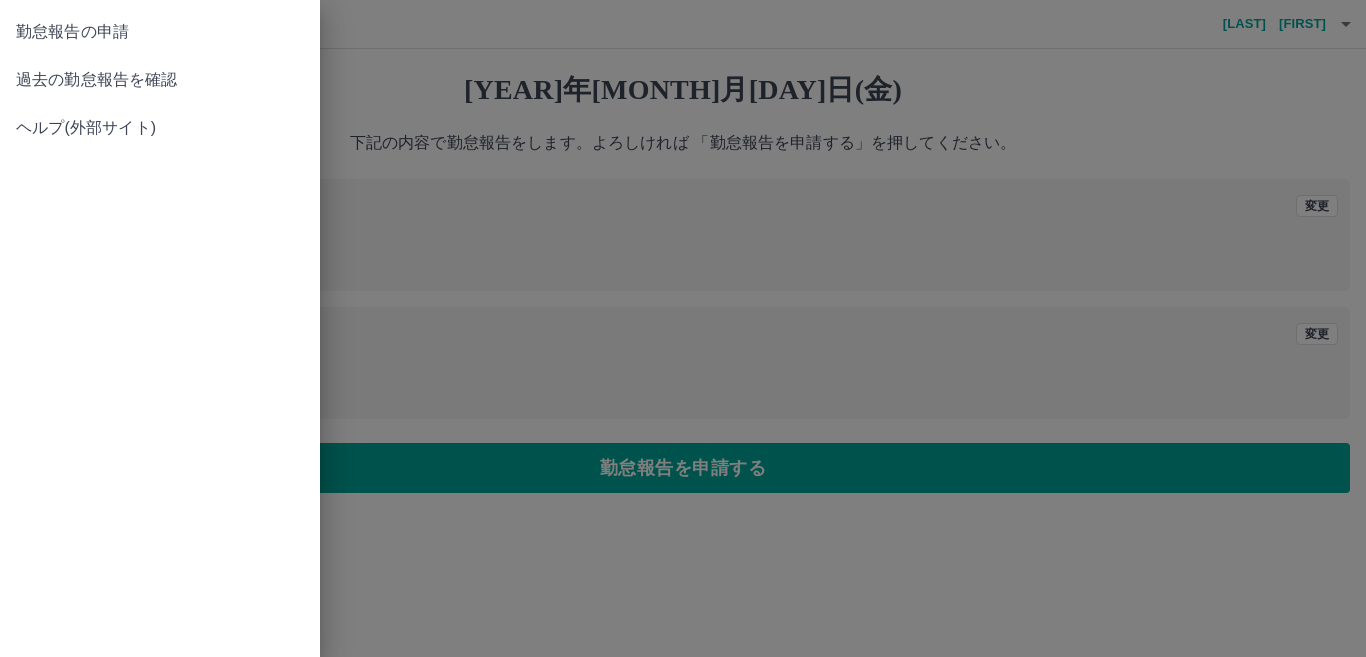 click on "勤怠報告の申請" at bounding box center (160, 32) 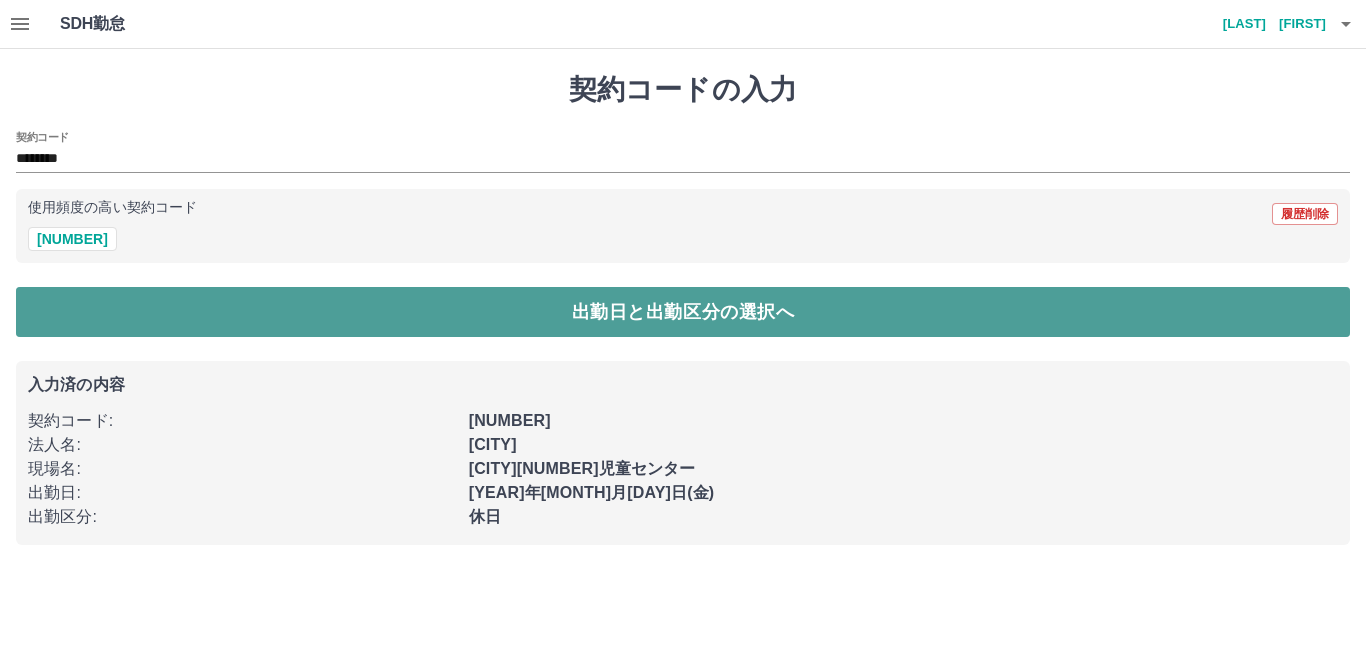 click on "出勤日と出勤区分の選択へ" at bounding box center [683, 312] 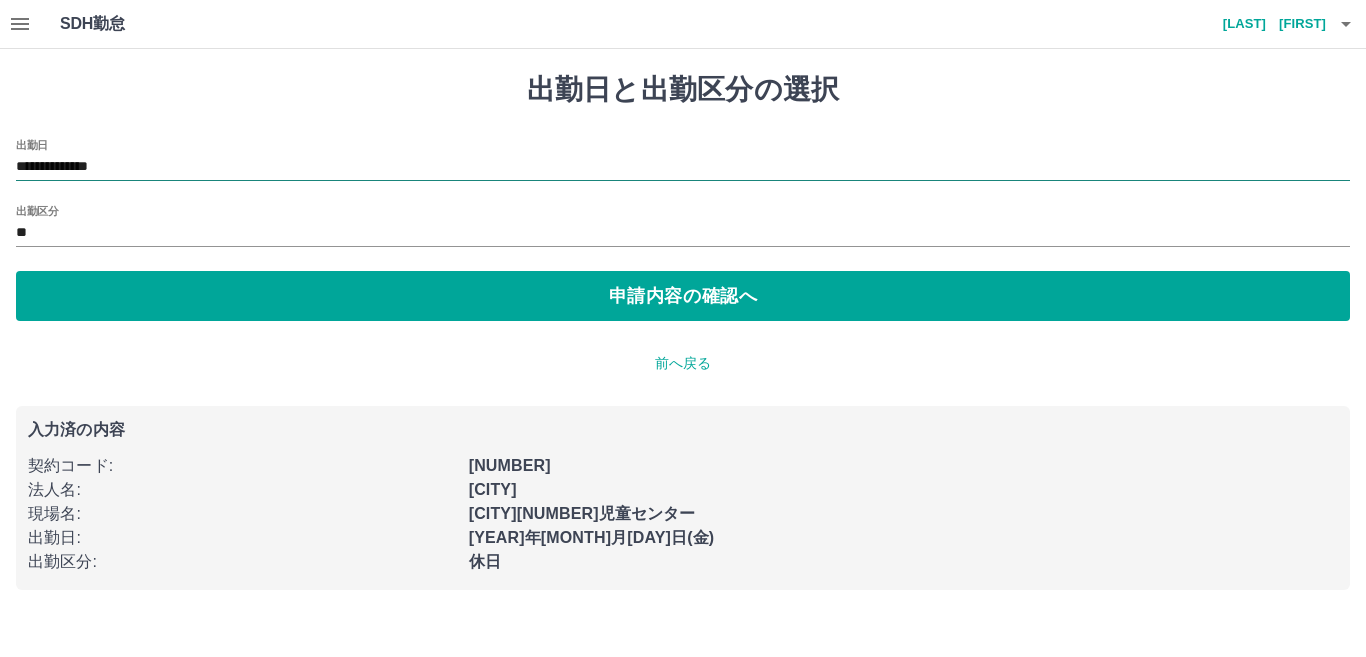 click on "**********" at bounding box center (683, 167) 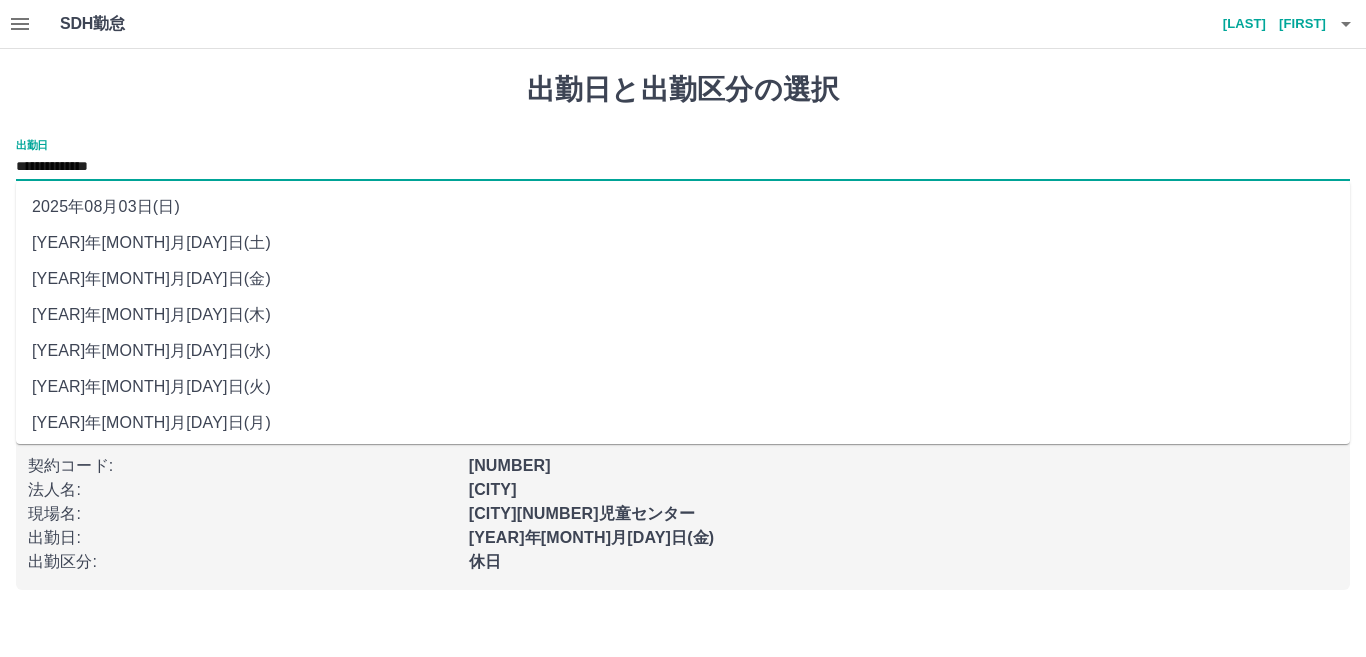 click on "2025年08月03日(日)" at bounding box center (683, 207) 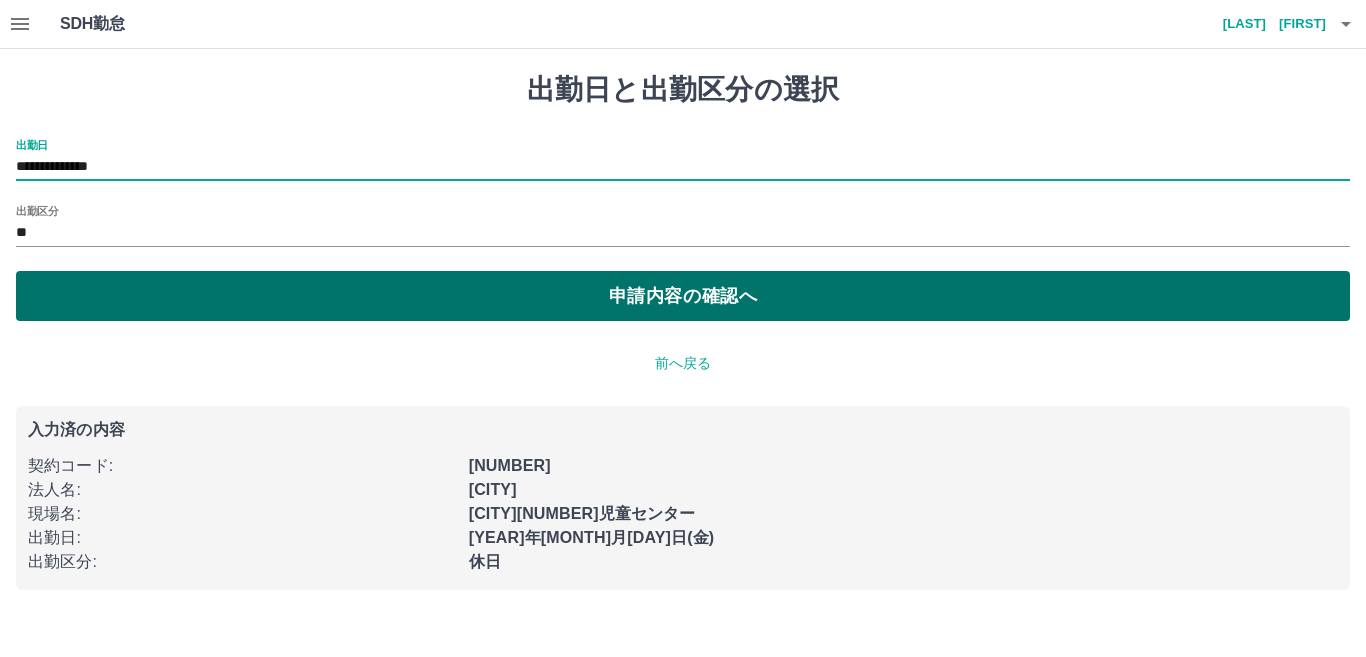 click on "申請内容の確認へ" at bounding box center (683, 296) 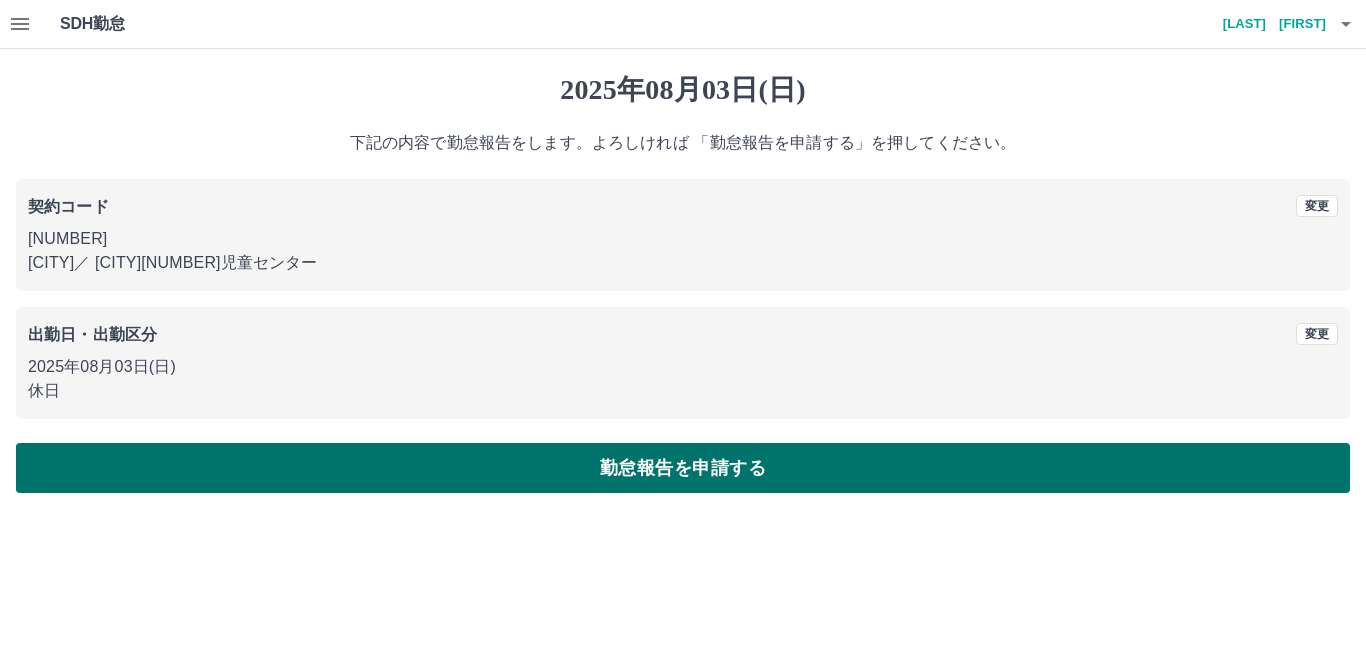 click on "勤怠報告を申請する" at bounding box center (683, 468) 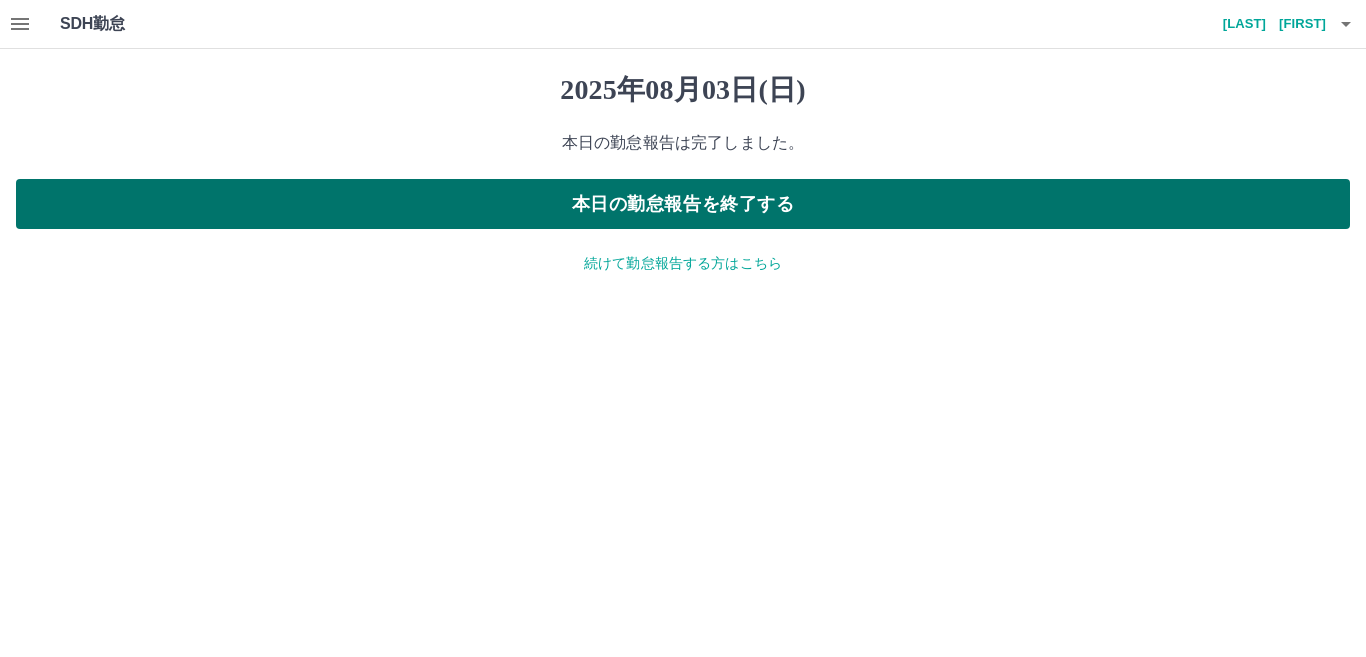 click on "本日の勤怠報告を終了する" at bounding box center (683, 204) 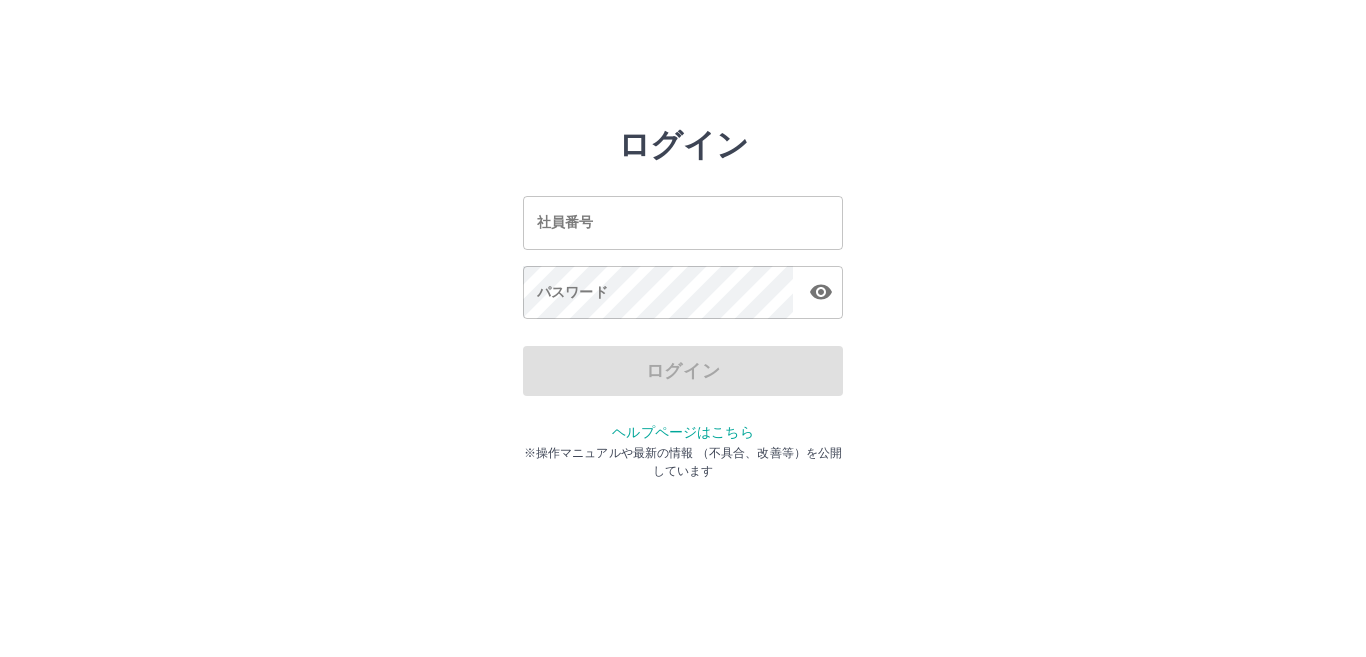 scroll, scrollTop: 0, scrollLeft: 0, axis: both 